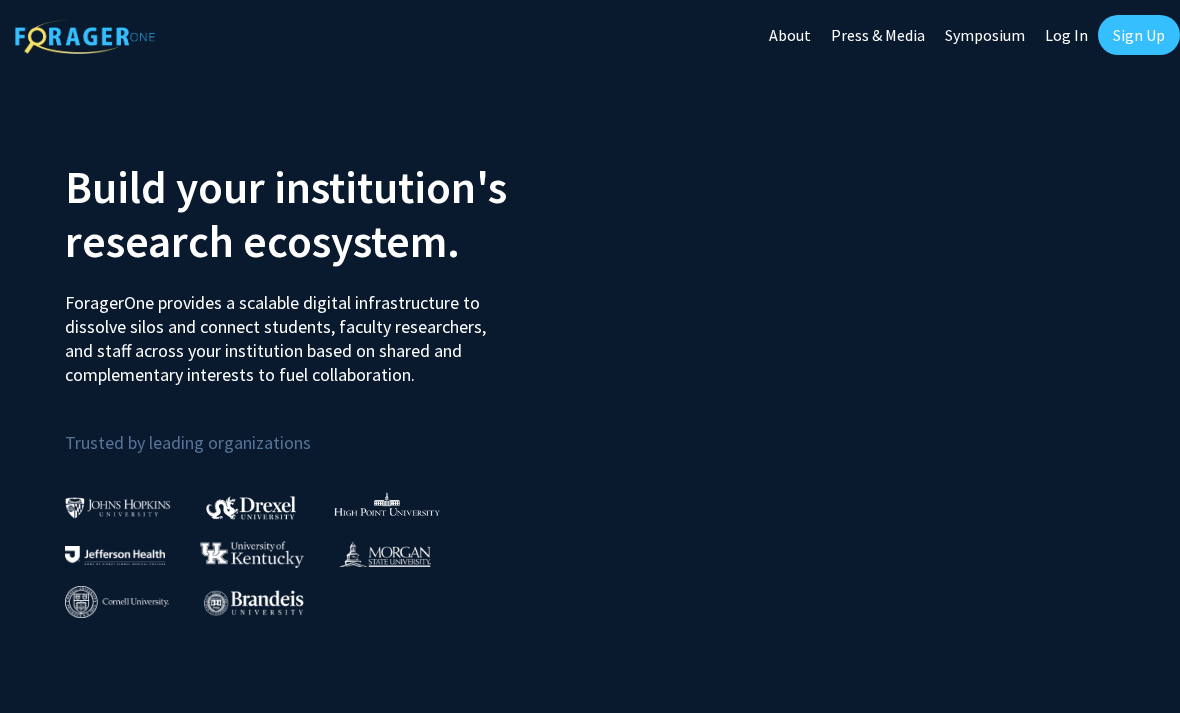 scroll, scrollTop: 0, scrollLeft: 0, axis: both 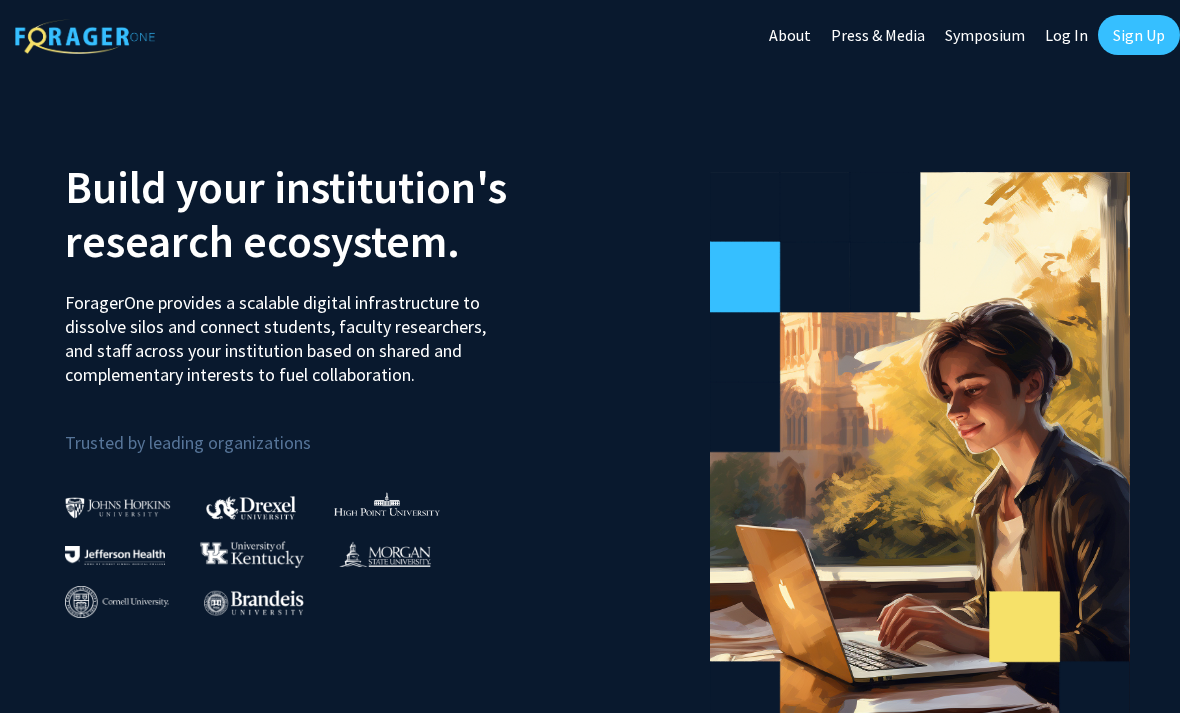 click on "Sign Up" 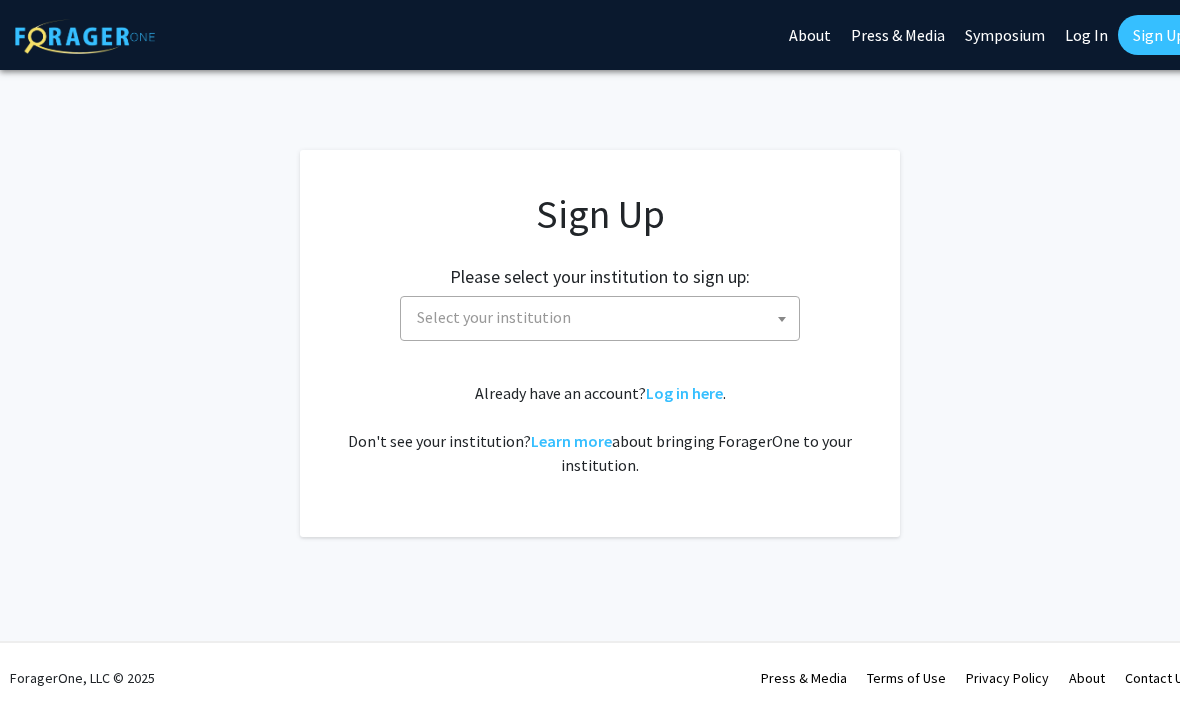 click on "Select your institution" at bounding box center [604, 317] 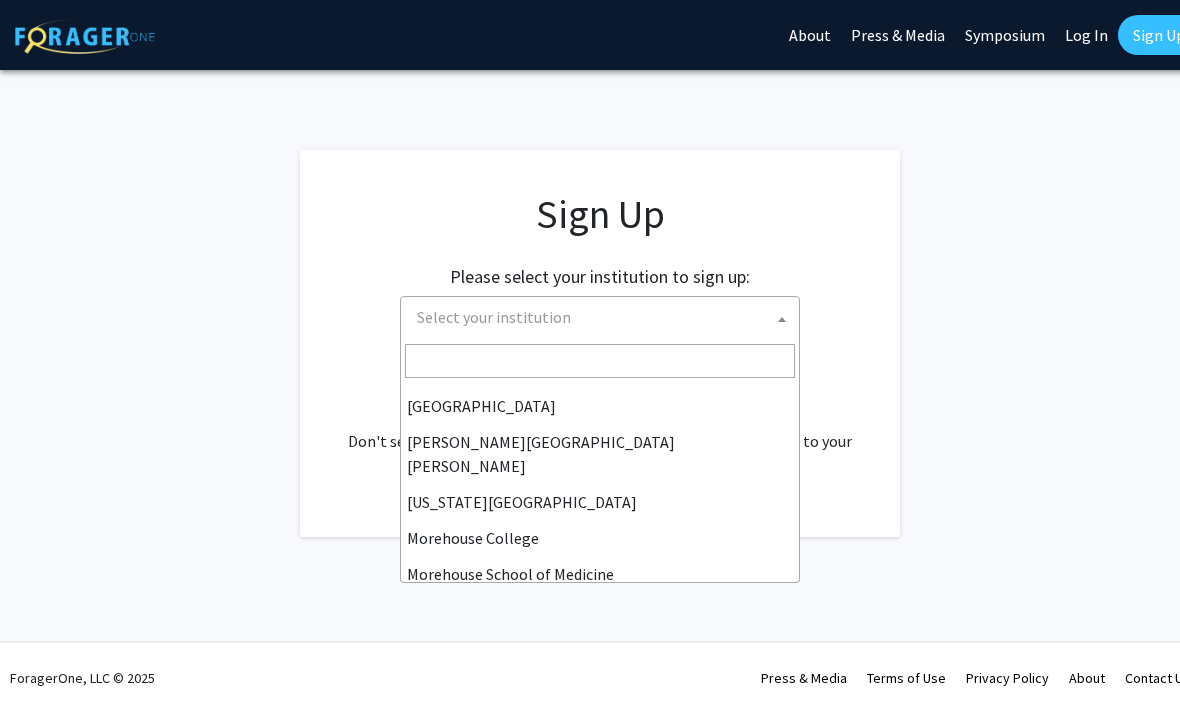 scroll, scrollTop: 343, scrollLeft: 0, axis: vertical 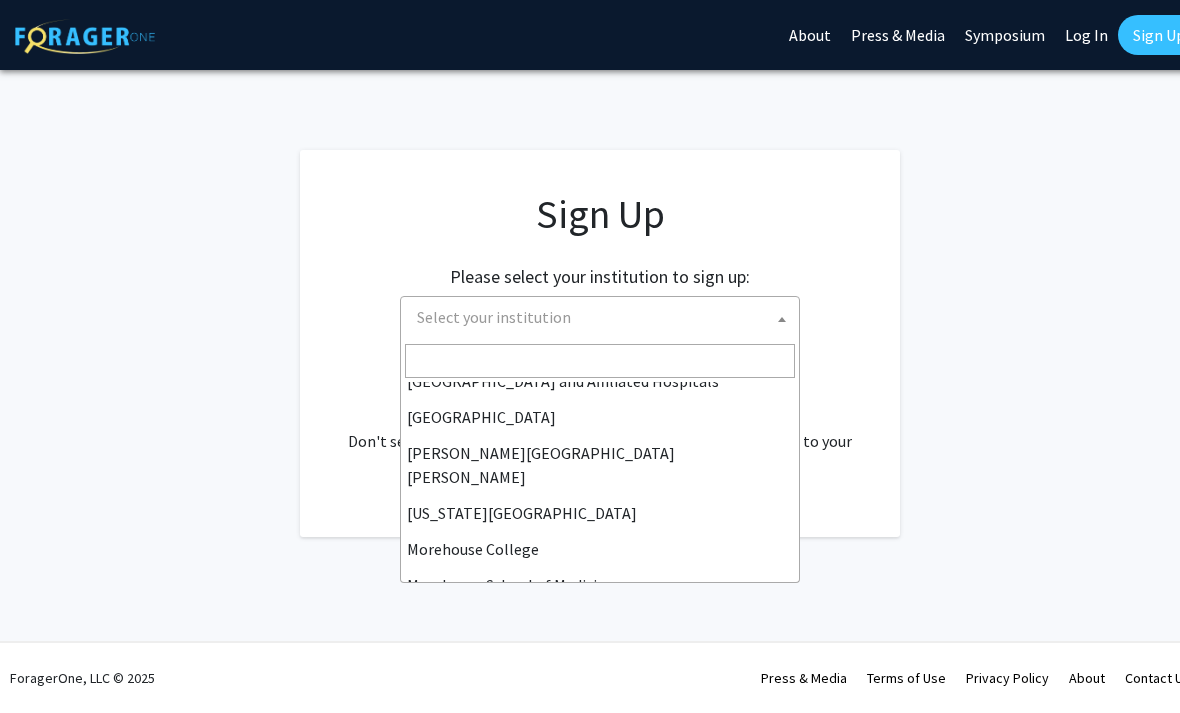 select on "1" 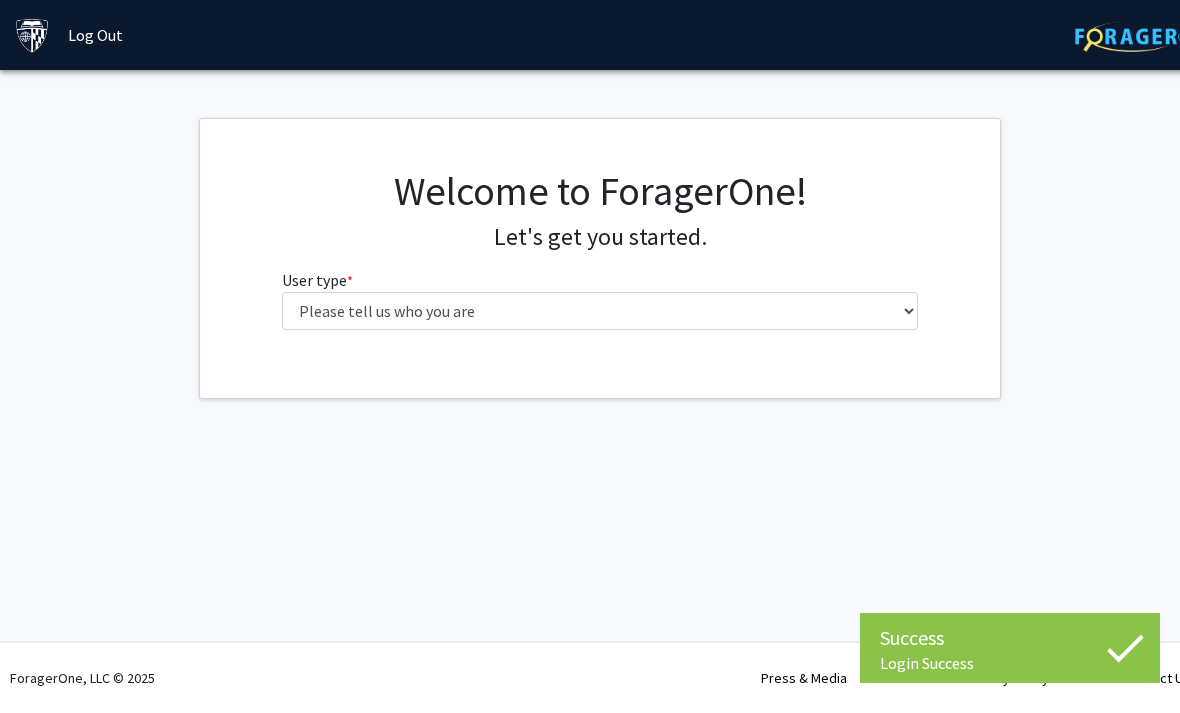 scroll, scrollTop: 0, scrollLeft: 0, axis: both 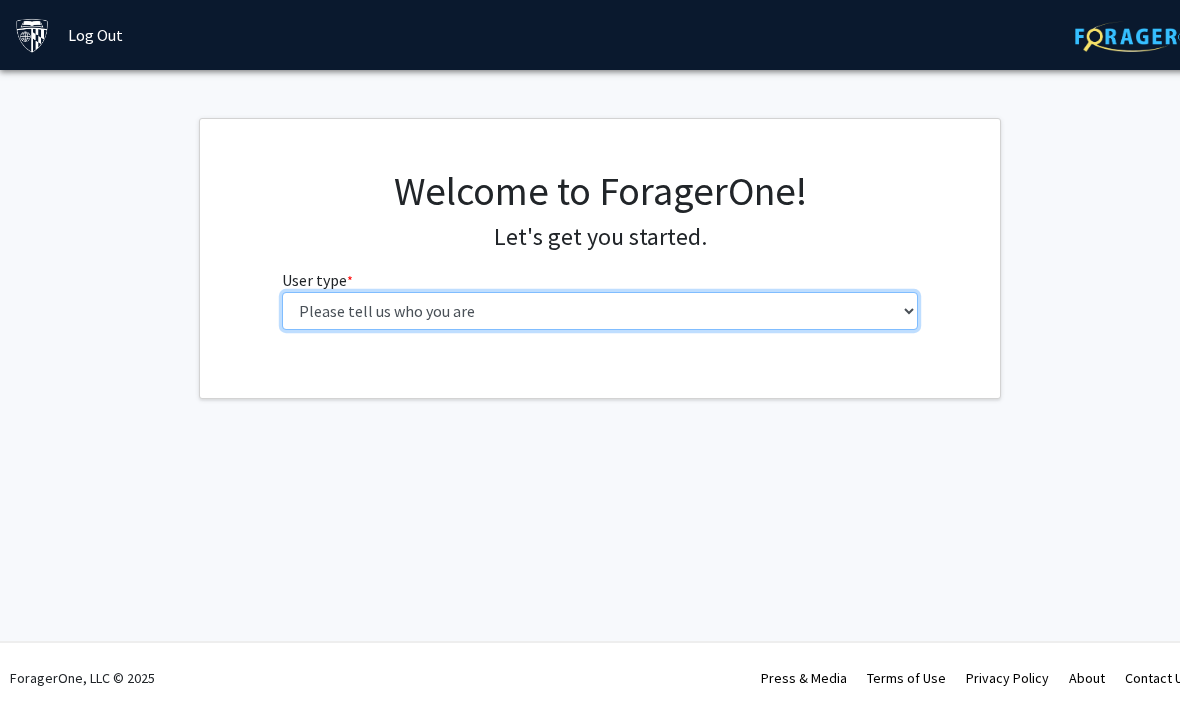 click on "Please tell us who you are  Undergraduate Student   Master's Student   Doctoral Candidate (PhD, MD, DMD, PharmD, etc.)   Postdoctoral Researcher / Research Staff / Medical Resident / Medical Fellow   Faculty   Administrative Staff" at bounding box center [600, 311] 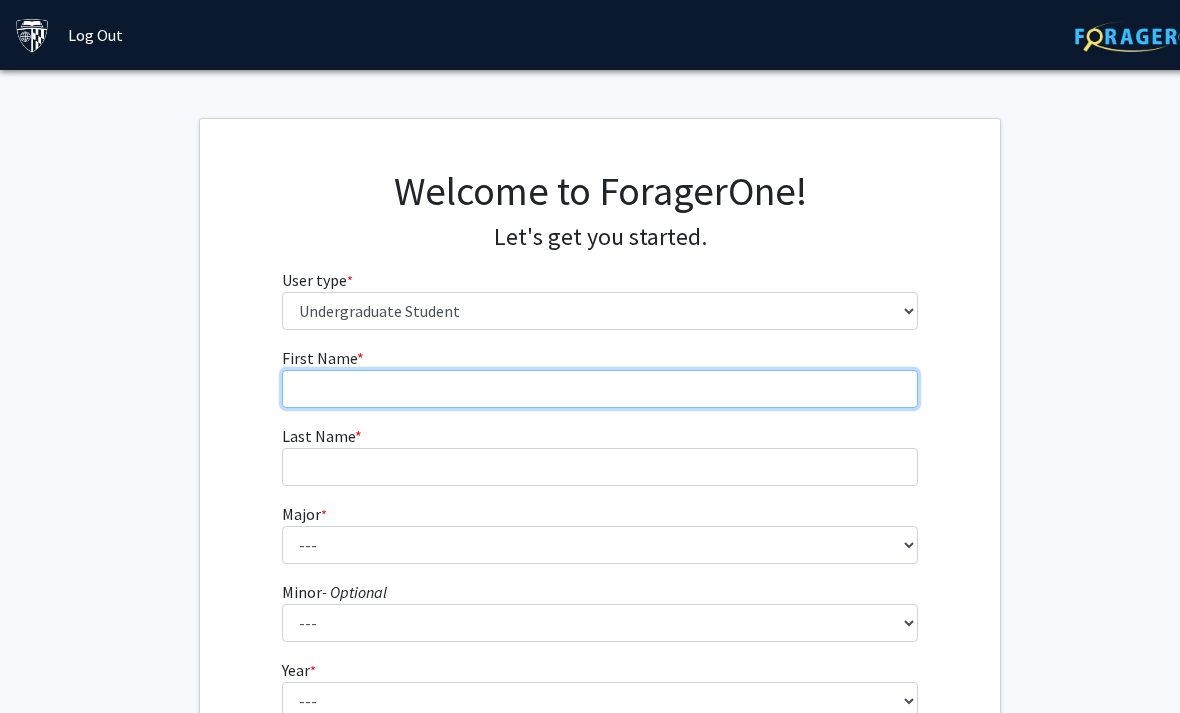click on "First Name * required" at bounding box center (600, 389) 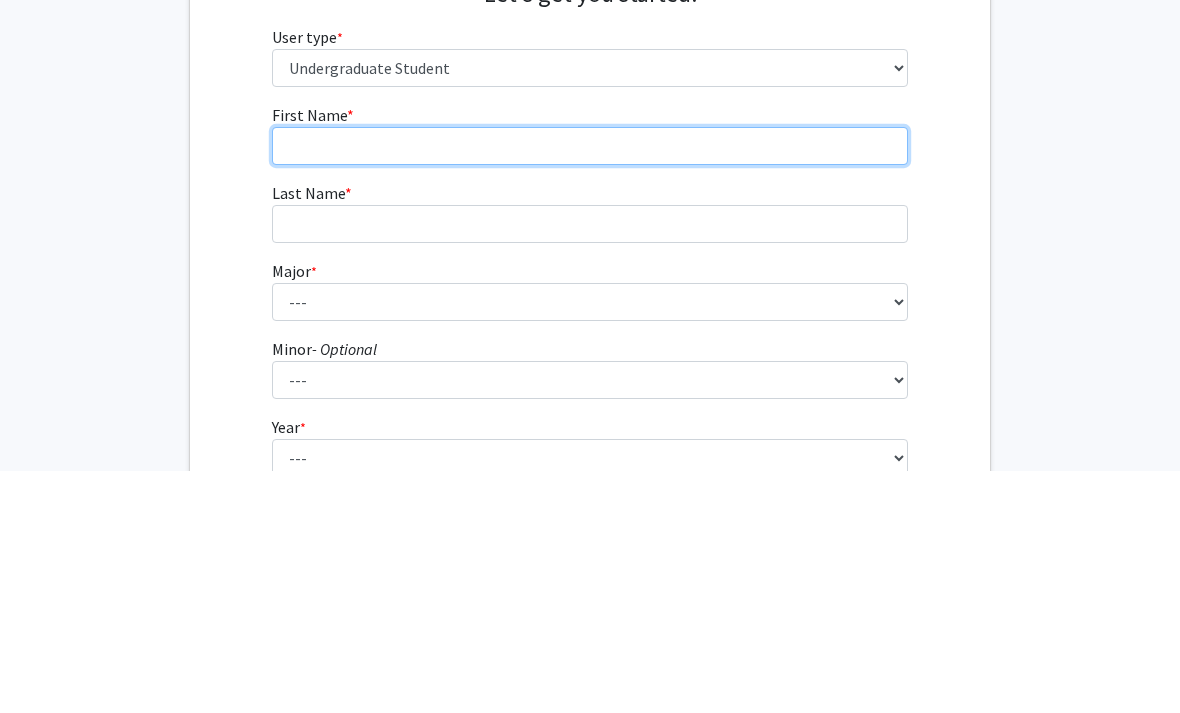 type on "v" 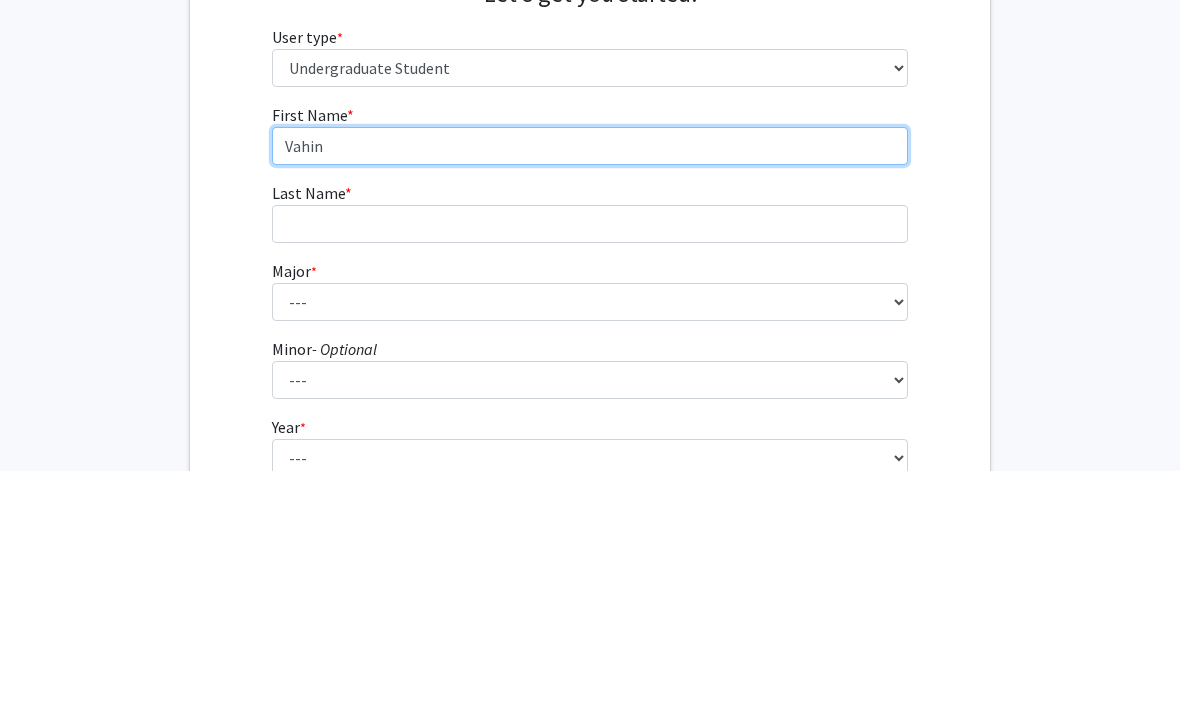 type on "Vahin" 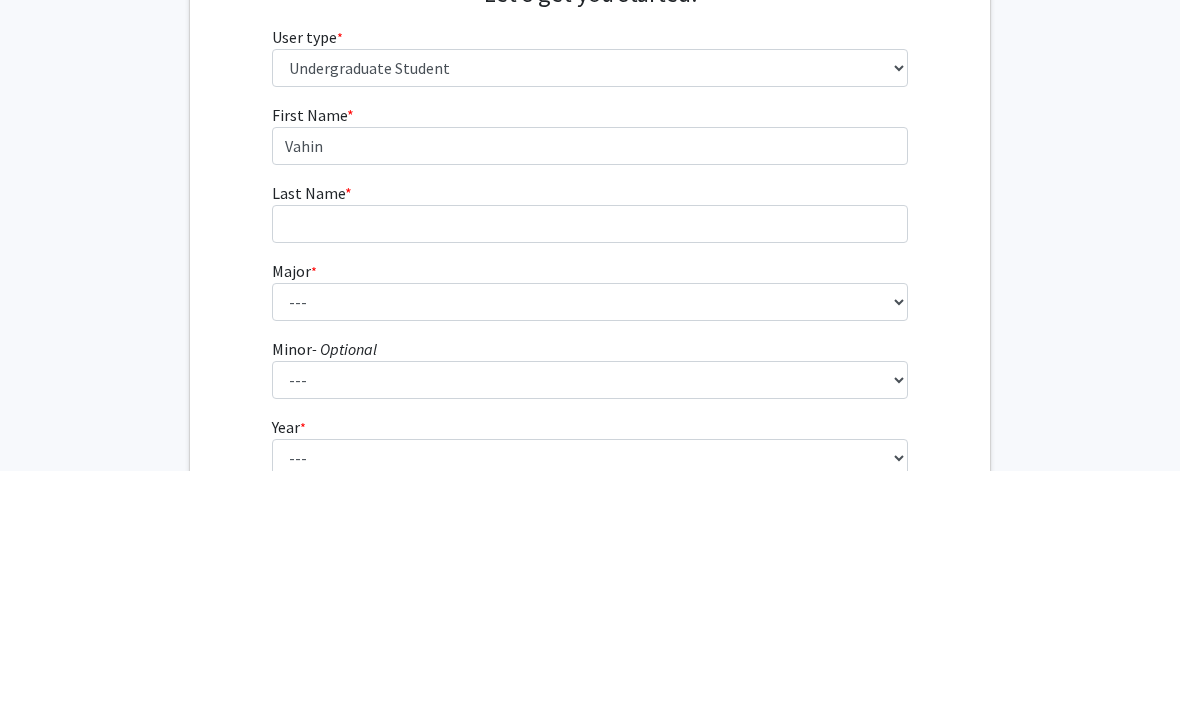 click on "Last Name" at bounding box center (308, 436) 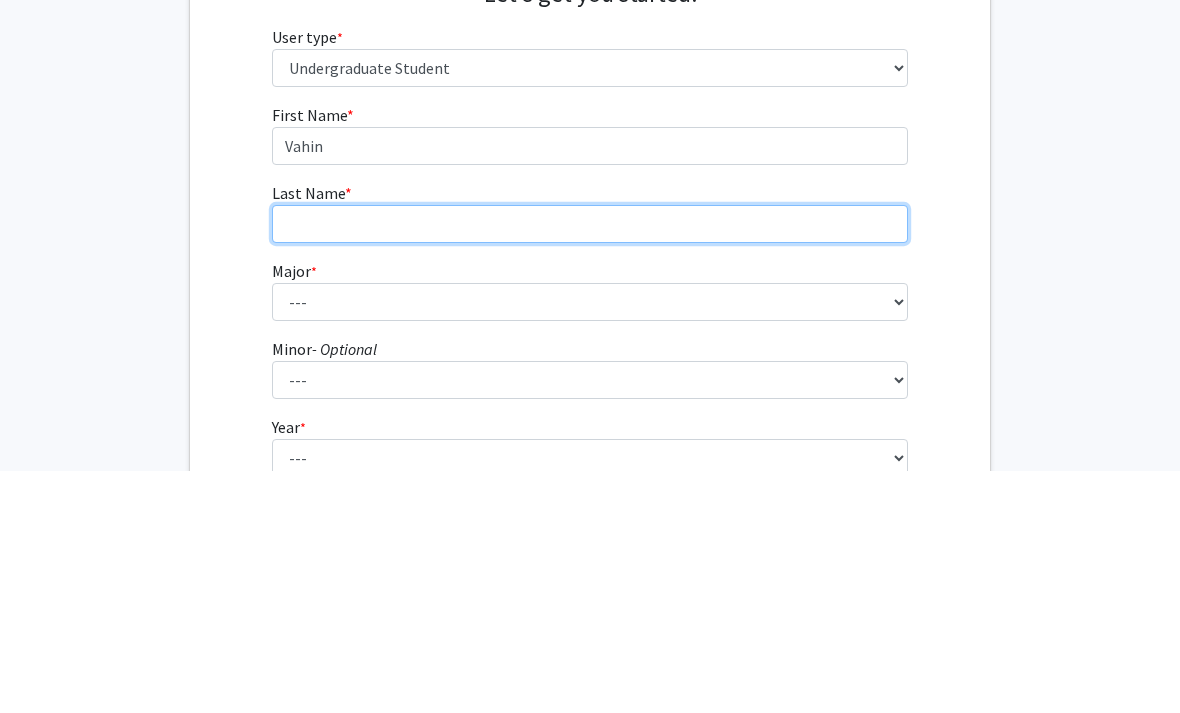 click on "Last Name * required" at bounding box center [590, 467] 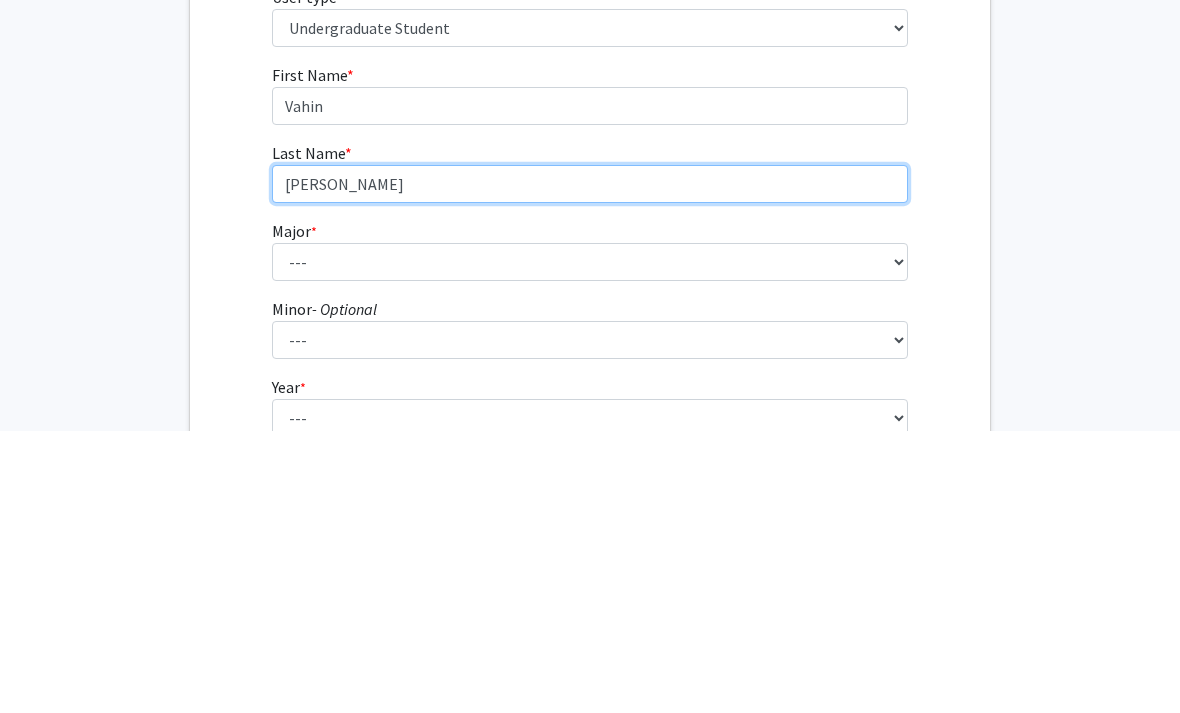 type on "[PERSON_NAME]" 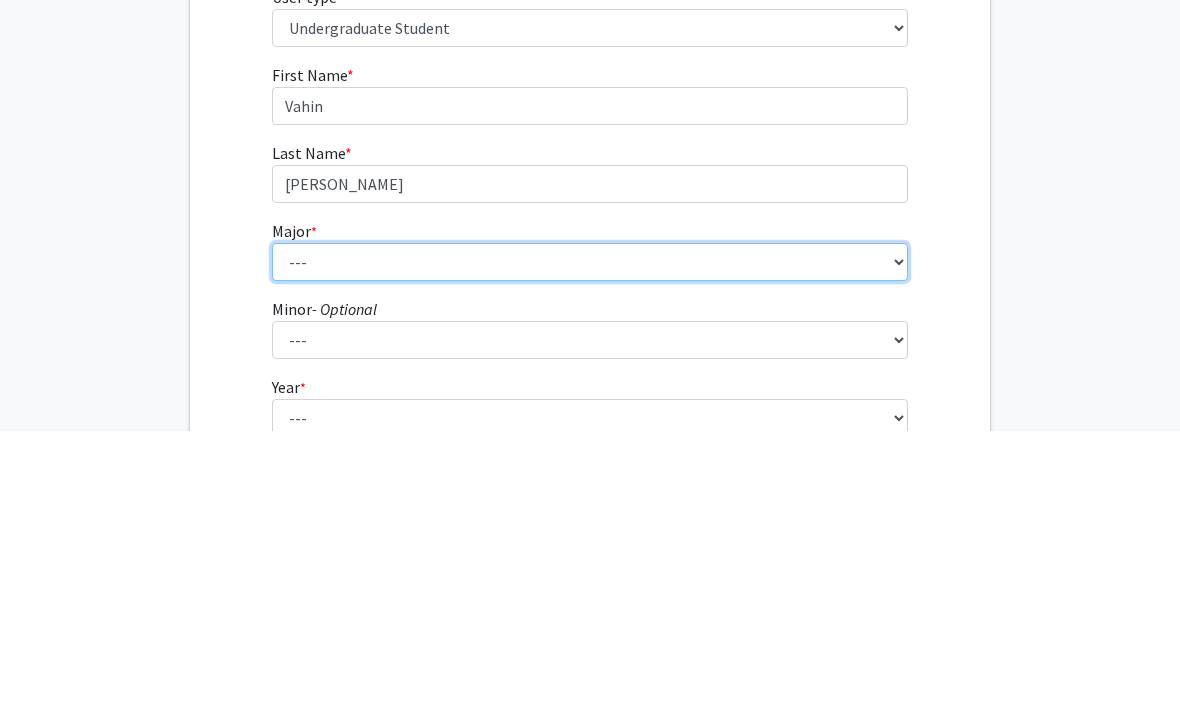 click on "---  Africana Studies   Anthropology   Applied Mathematics & Statistics   Archaeology   Behavioral Biology   Biology   Biomedical Engineering   Biophysics   Chemical & Biomolecular Engineering   Chemistry   Civil Engineering   Classics   Cognitive Science   Computer Engineering   Computer Science   Earth & Planetary Sciences   East Asian Studies   Economics   Electrical Engineering   Engineering Mechanics   English   Environmental Engineering   Environmental Science   Film & Media Studies   [PERSON_NAME] Engineering   Geography   German   Global Environmental Change & Sustainability   History   History of Art   History of Science & Technology   Interdisciplinary Studies   International Studies   Italian   Latin American Studies   Materials Science & Engineering   Mathematics   Mechanical Engineering   Medicine, Science & the Humanities   Molecular & Cellular Biology   Music   Natural Sciences   Near Eastern Studies   Neuroscience   Philosophy   Physics   Political Science   Psychology   Romance Languages" at bounding box center (590, 545) 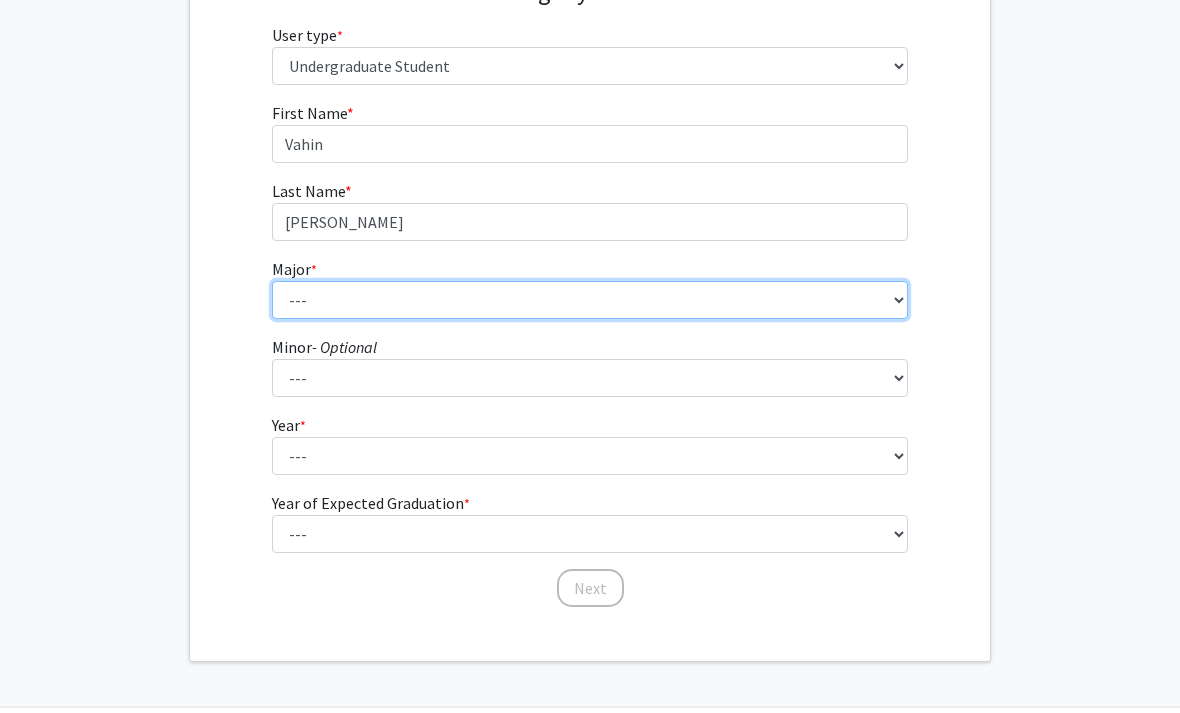 select on "51: 63" 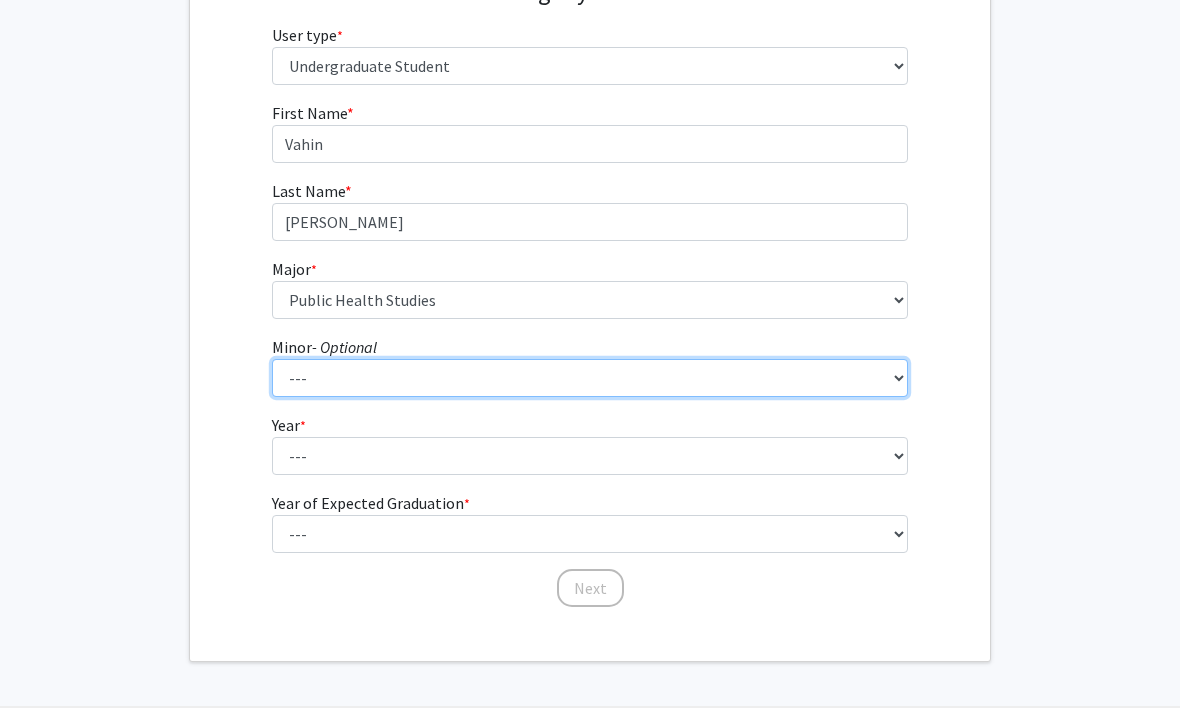 click on "---  Accounting and Financial Management   Africana Studies   Anthropology   Applied Mathematics & Statistics   Bioethics   Business   Civil Engineering   Classics   Computational Medicine   Computer Integrated Surgery   Computer Science   Earth & Planetary Sciences   Economics   Engineering for Sustainable Development   English   Entrepreneurship & Management   Environmental Engineering   Film & Media Studies   Financial Economics   French   German   Global Environmental Change & Sustainability   History   History of Art   History of Science & Technology   Islamic Studies   Italian   Jewish Studies   Latin American Studies   Linguistics   Marketing & Communications   Mathematics   Museums & Society   Music   Near Eastern Studies   Philosophy   Physics   Psychology   Robotics   Social Policy   Space Science & Engineering   Spanish for the Professions   Spanish Language & Hispanic Culture   Theatre Arts & Studies   Visual Arts   Women, Gender, and Sexuality" at bounding box center (590, 378) 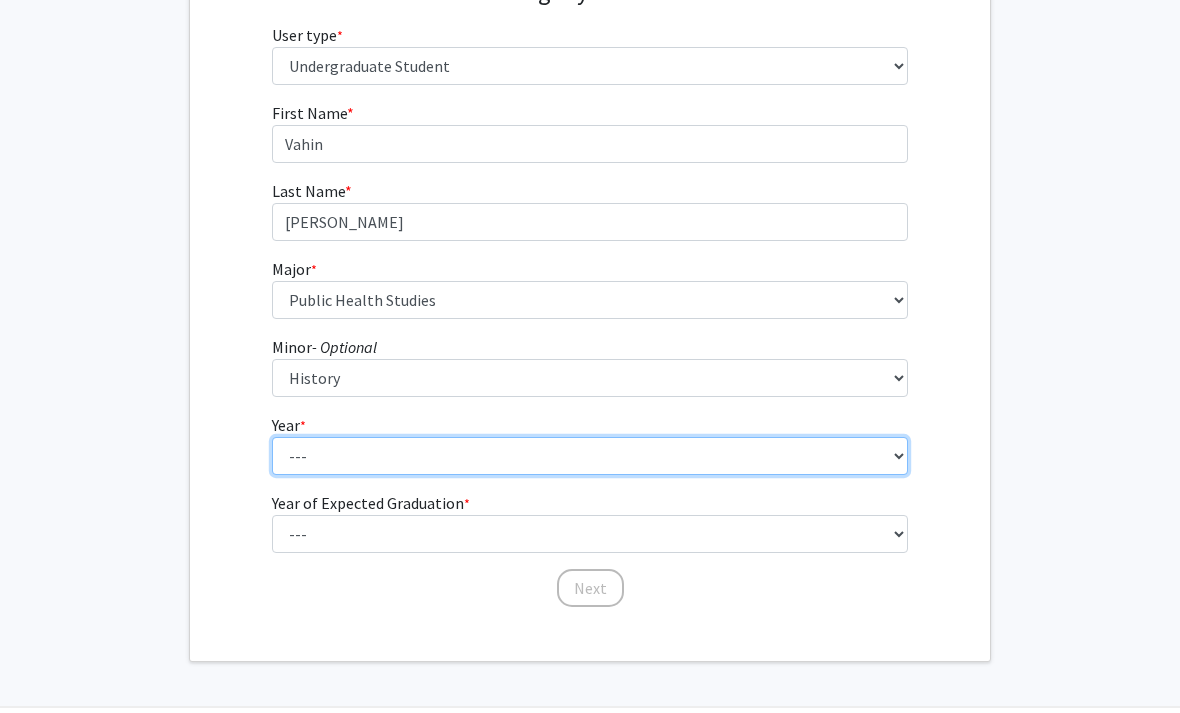 click on "---  First-year   Sophomore   Junior   Senior   Postbaccalaureate Certificate" at bounding box center [590, 456] 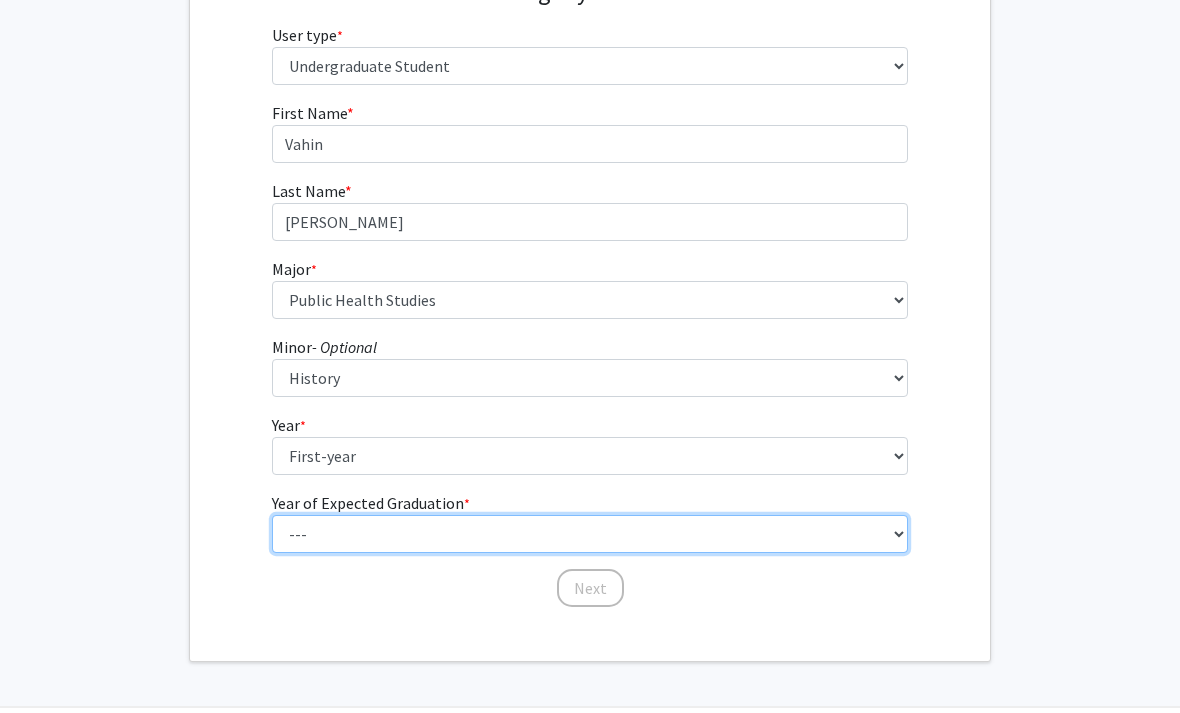 click on "---  2025   2026   2027   2028   2029   2030   2031   2032   2033   2034" at bounding box center [590, 534] 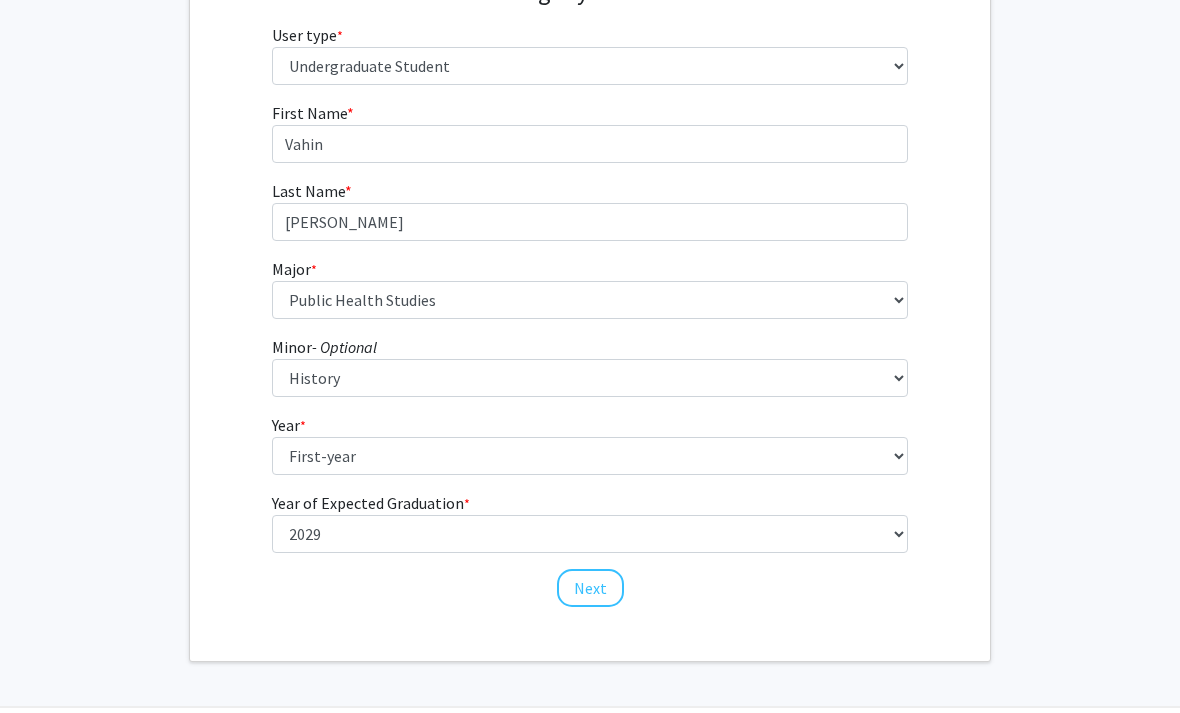 click on "Next" 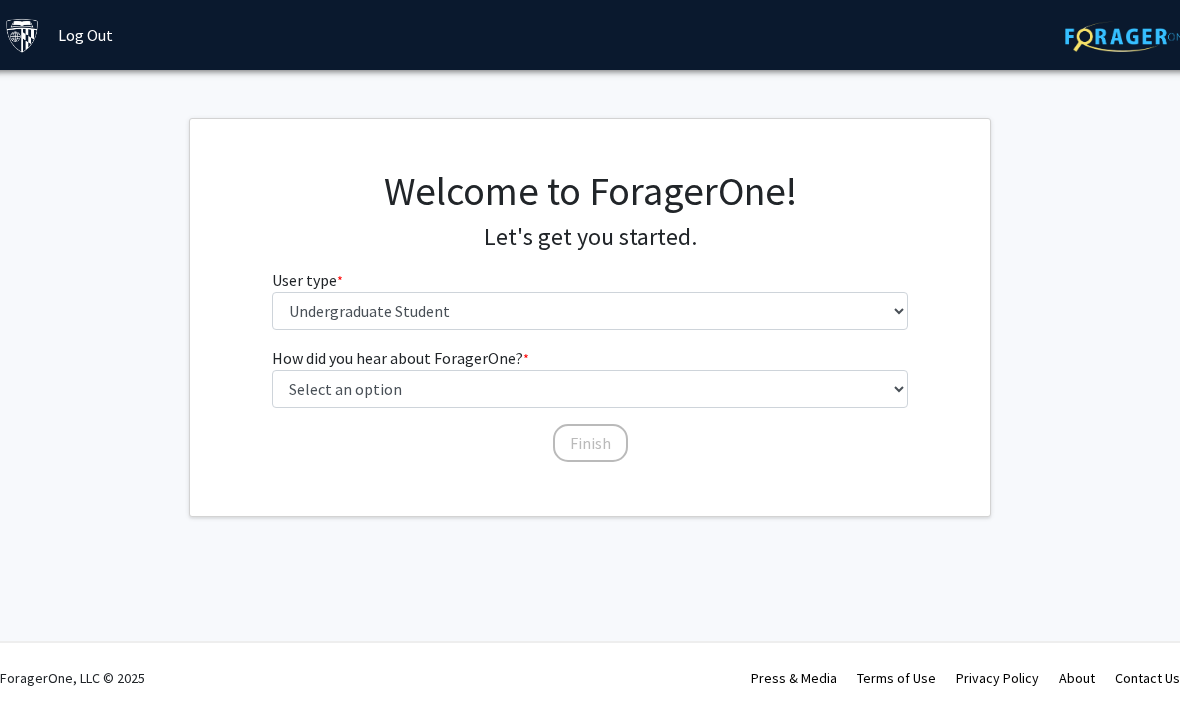 scroll, scrollTop: 0, scrollLeft: 10, axis: horizontal 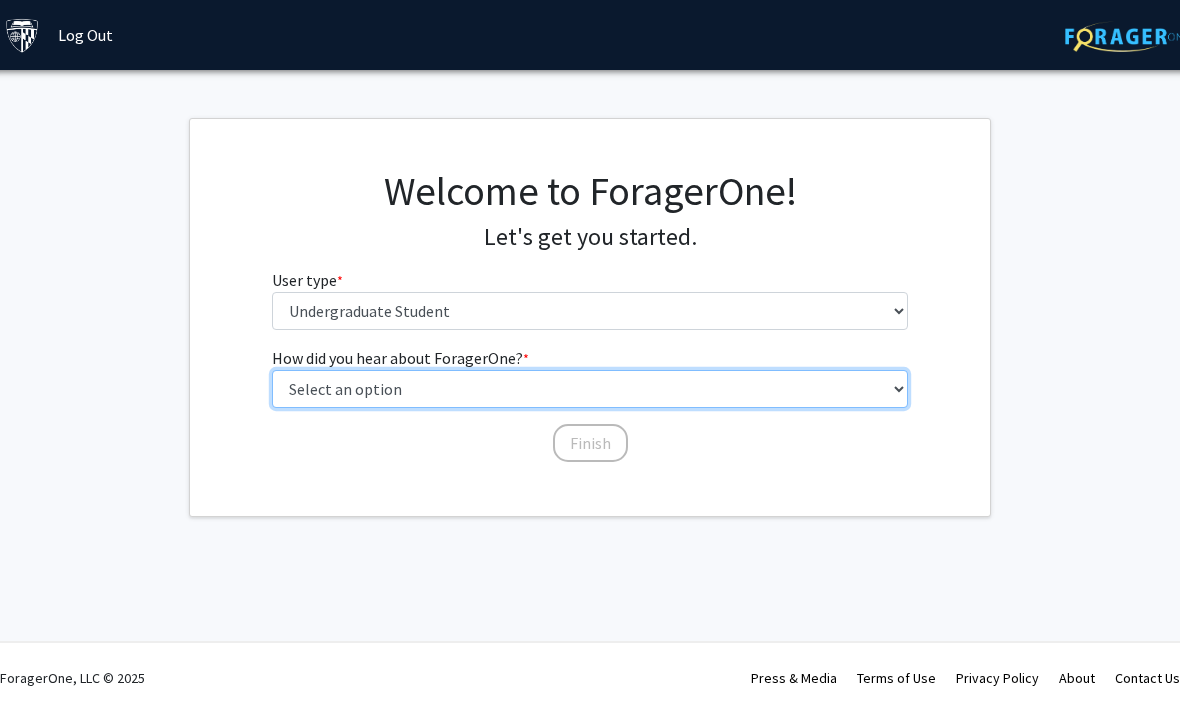 click on "Select an option  Peer/student recommendation   Faculty/staff recommendation   University website   University email or newsletter   Other" at bounding box center [590, 389] 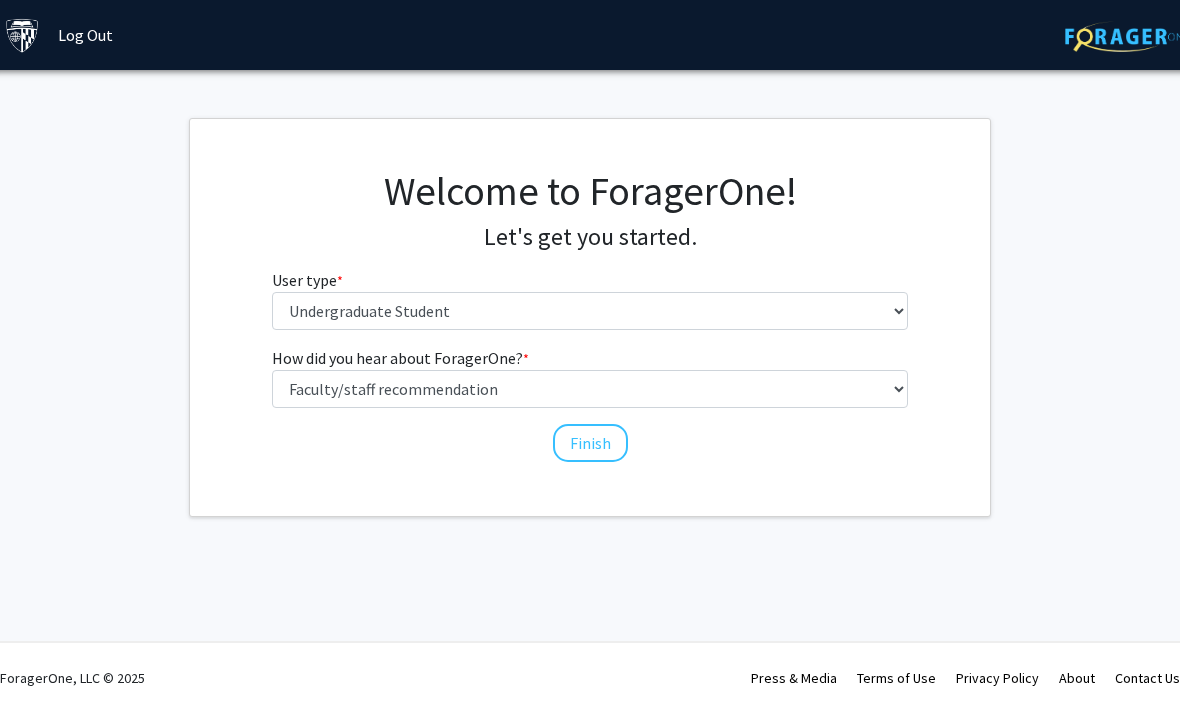 click on "Finish" 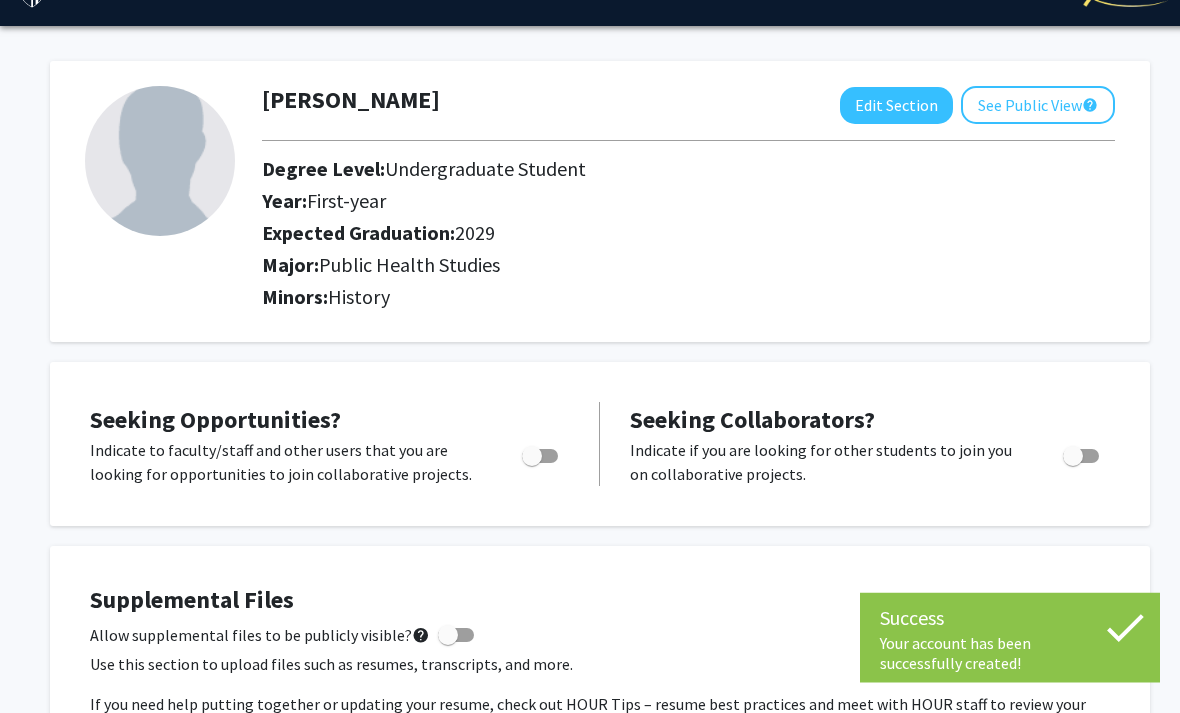 scroll, scrollTop: 48, scrollLeft: 0, axis: vertical 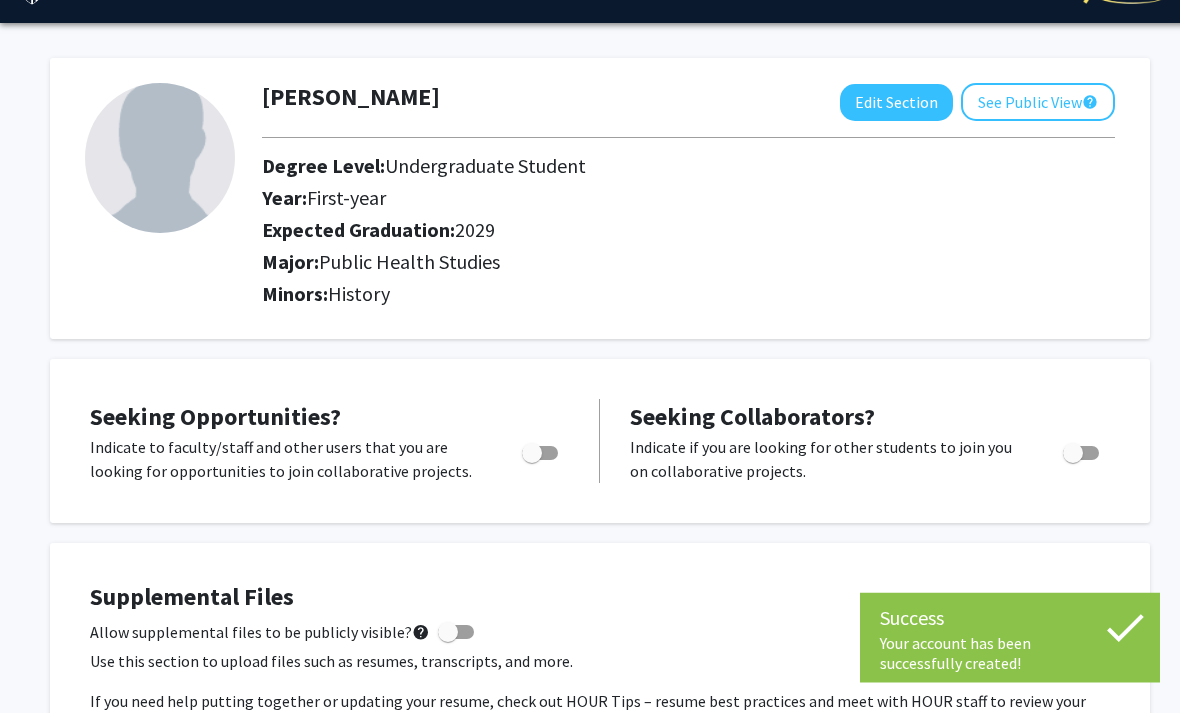 click on "See Public View  help" 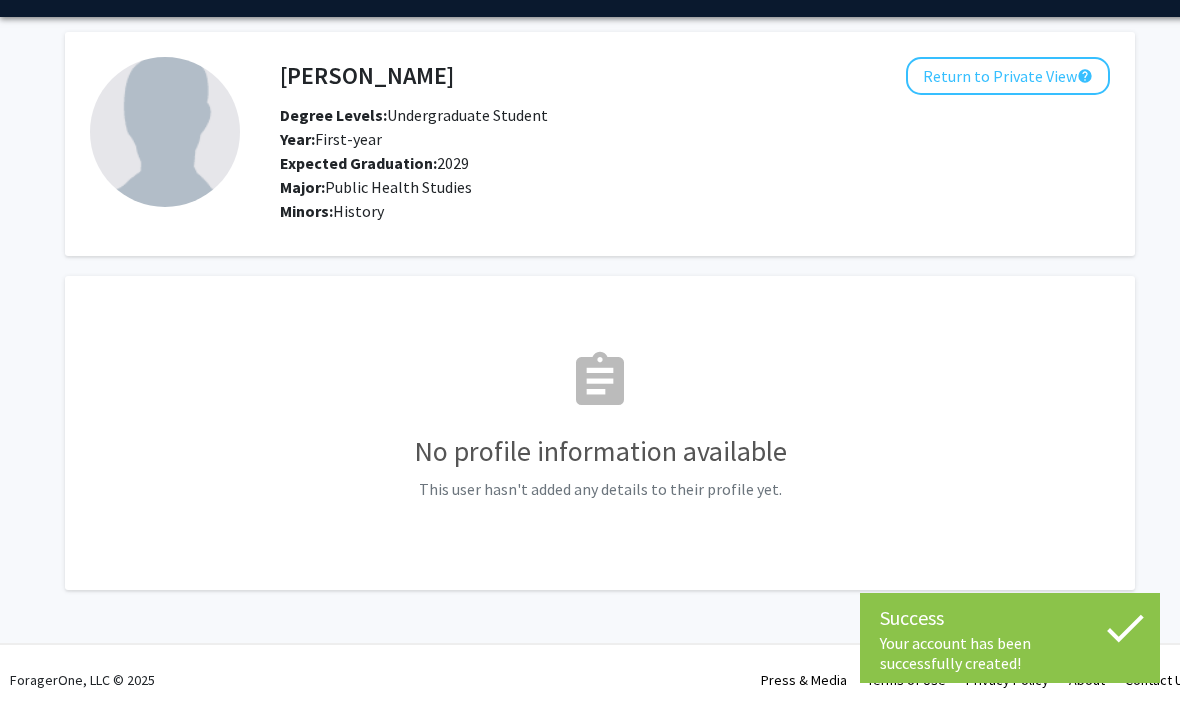 scroll, scrollTop: 0, scrollLeft: 20, axis: horizontal 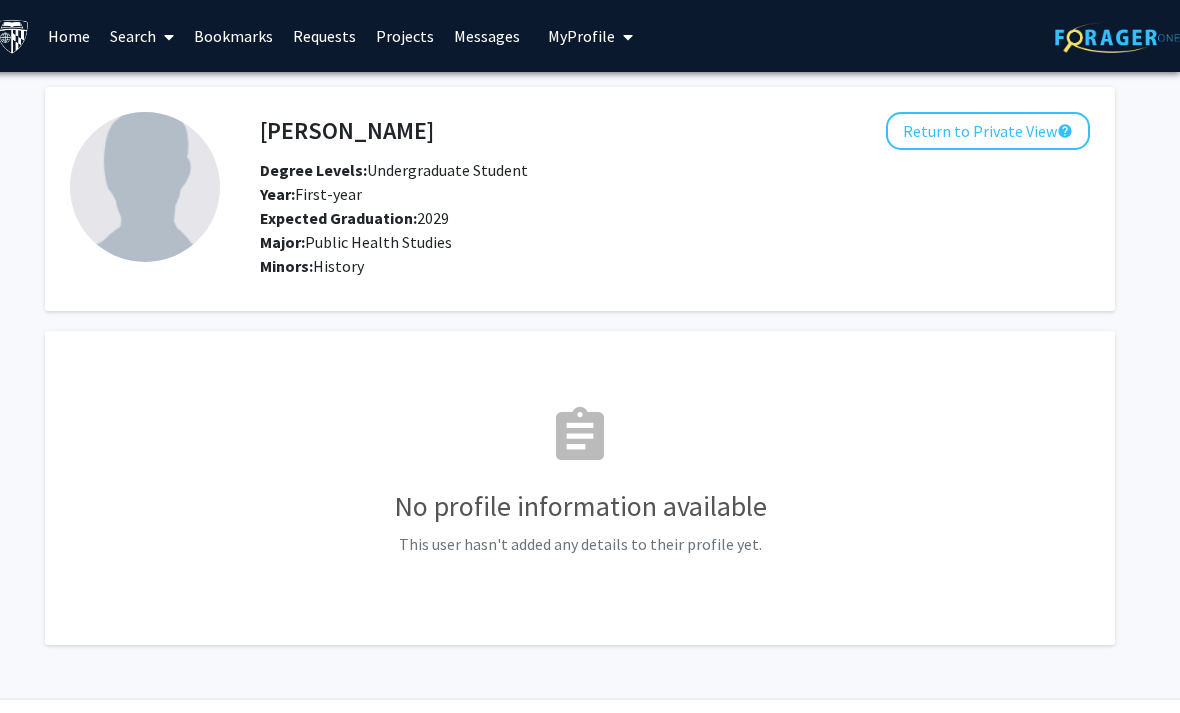 click on "Home" at bounding box center [69, 36] 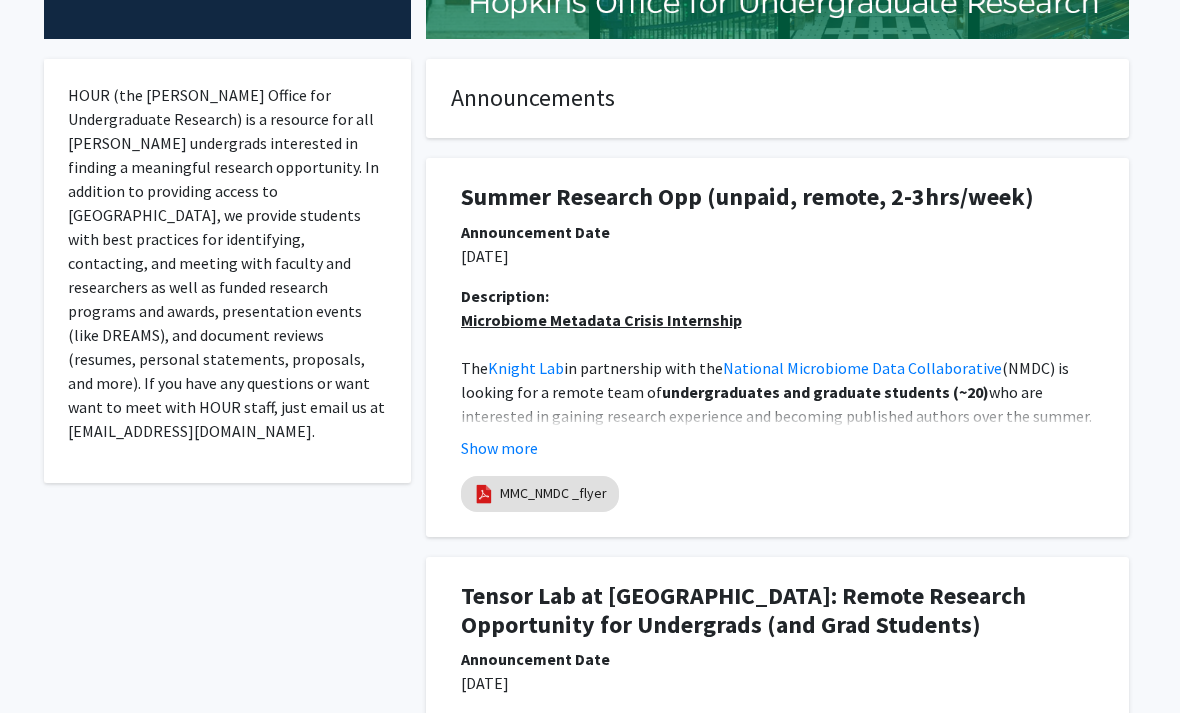 scroll, scrollTop: 337, scrollLeft: 6, axis: both 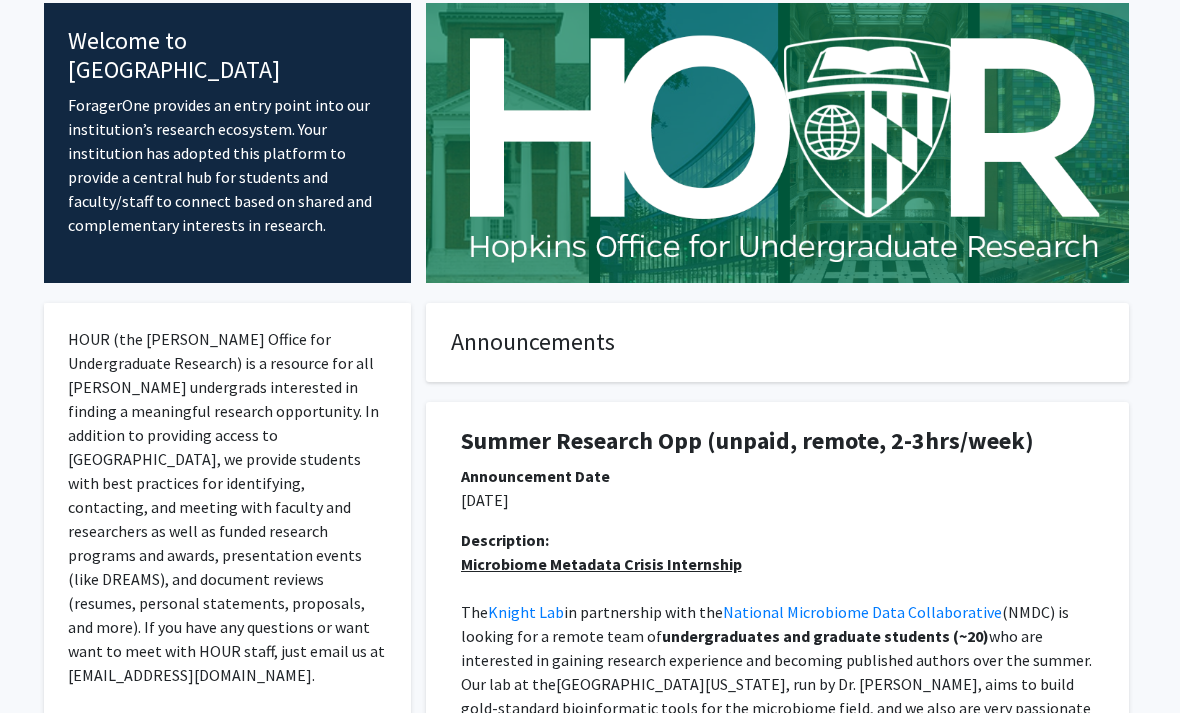 click on "Welcome to ForagerOne  ForagerOne provides an entry point into our institution’s research ecosystem. Your institution has adopted this platform to provide a central hub for students and faculty/staff to connect based on shared and complementary interests in research.  HOUR (the [PERSON_NAME] Office for Undergraduate Research) is a resource for all [PERSON_NAME] undergrads interested in finding a meaningful research opportunity. In addition to providing access to [GEOGRAPHIC_DATA], we provide students with best practices for identifying, contacting, and meeting with faculty and researchers as well as funded research programs and awards, presentation events (like DREAMS), and document reviews (resumes, personal statements, proposals, and more). If you have any questions or want want to meet with HOUR staff, just email us at [EMAIL_ADDRESS][DOMAIN_NAME]. Announcements Summer Research Opp (unpaid, remote, 2-3hrs/week) Announcement Date [DATE] Description: Microbiome Metadata Crisis Internship The  Knight Lab  in partnership with the" 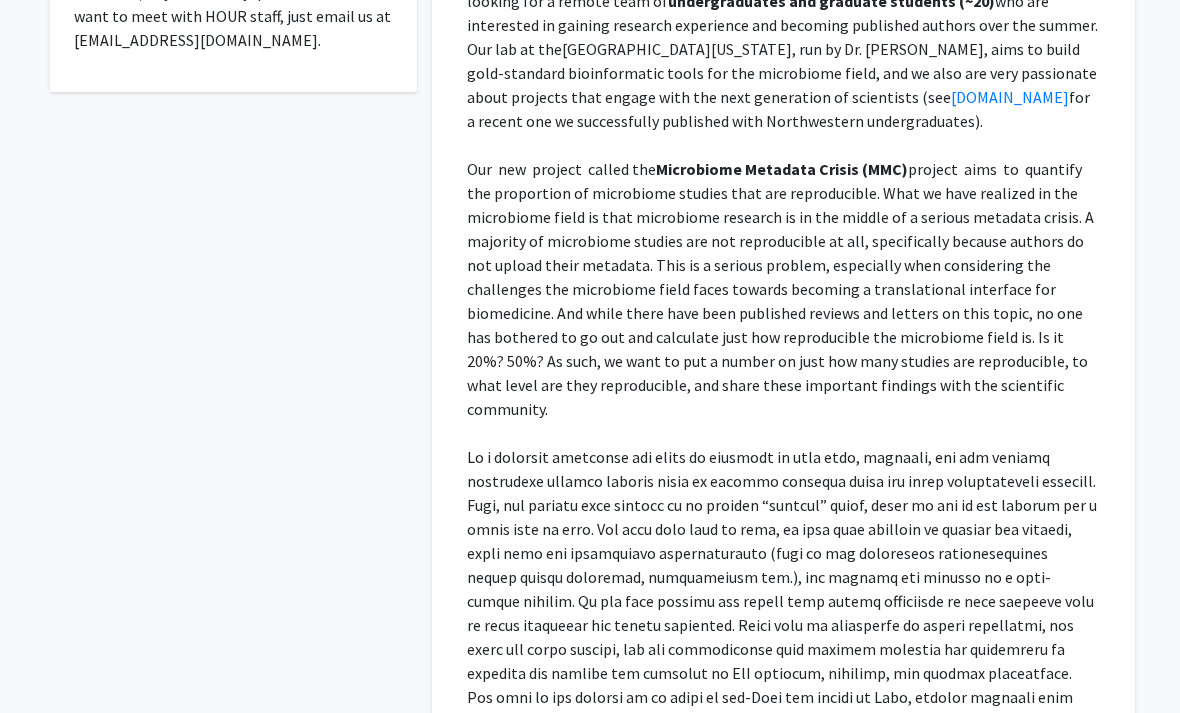 scroll, scrollTop: 728, scrollLeft: 0, axis: vertical 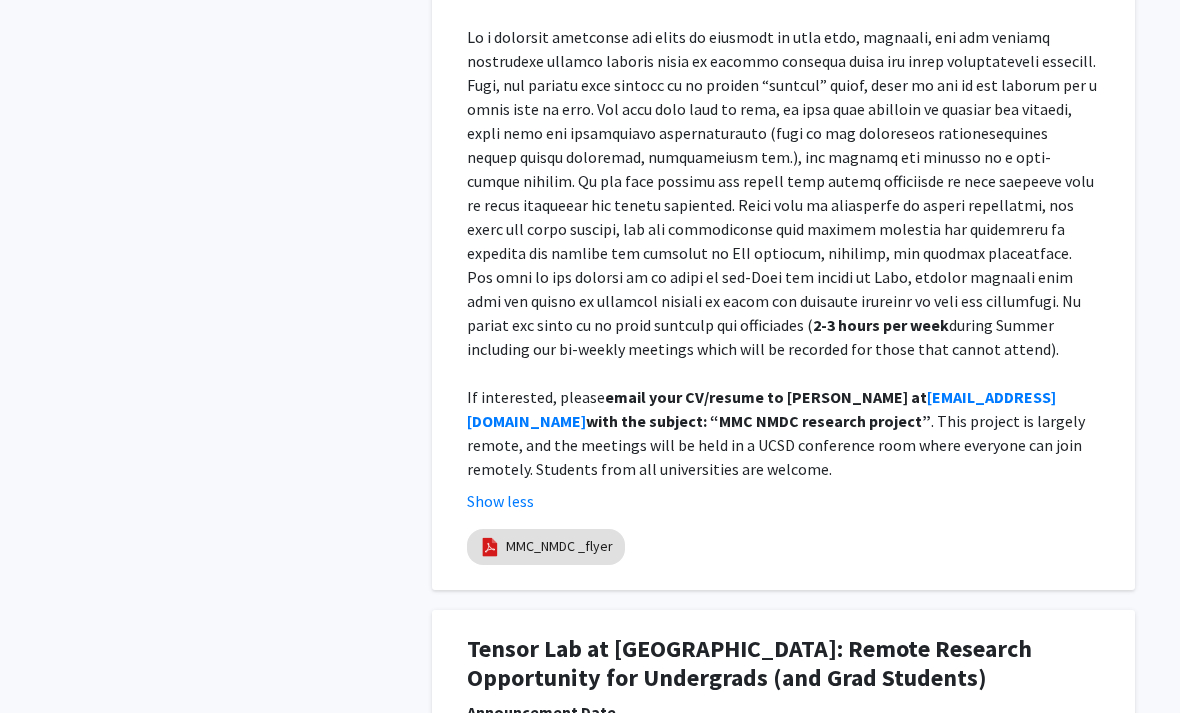 click on "[EMAIL_ADDRESS][DOMAIN_NAME]" 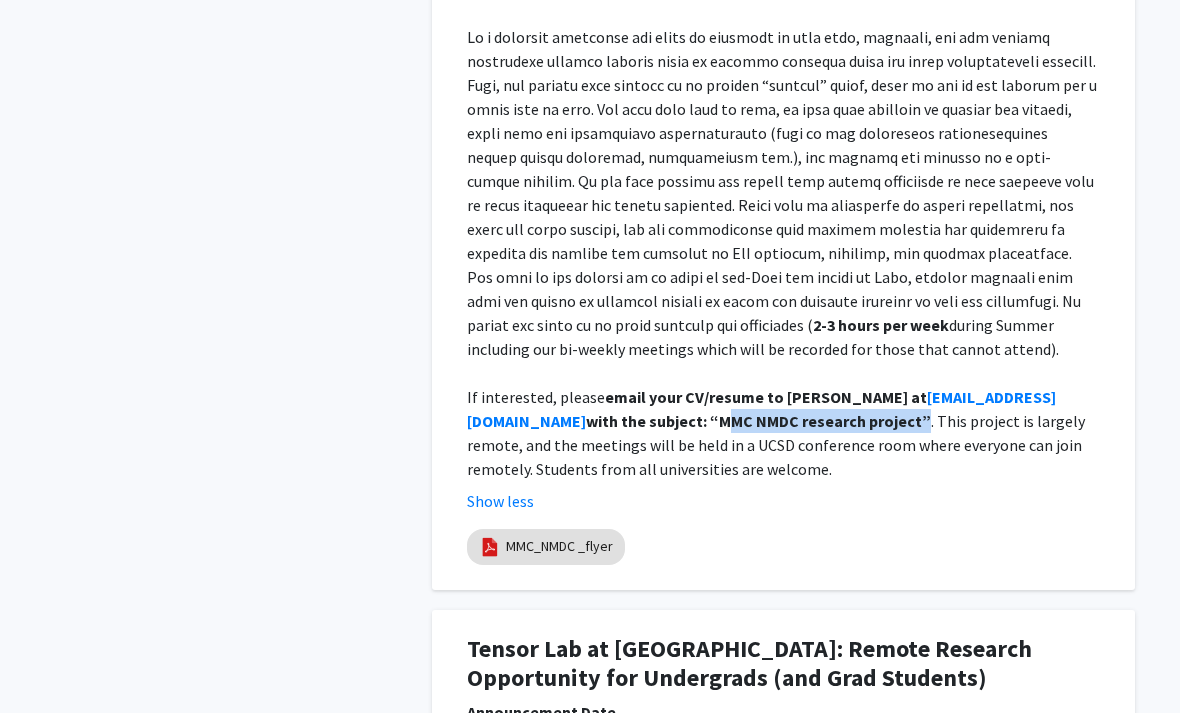 scroll, scrollTop: 1147, scrollLeft: 0, axis: vertical 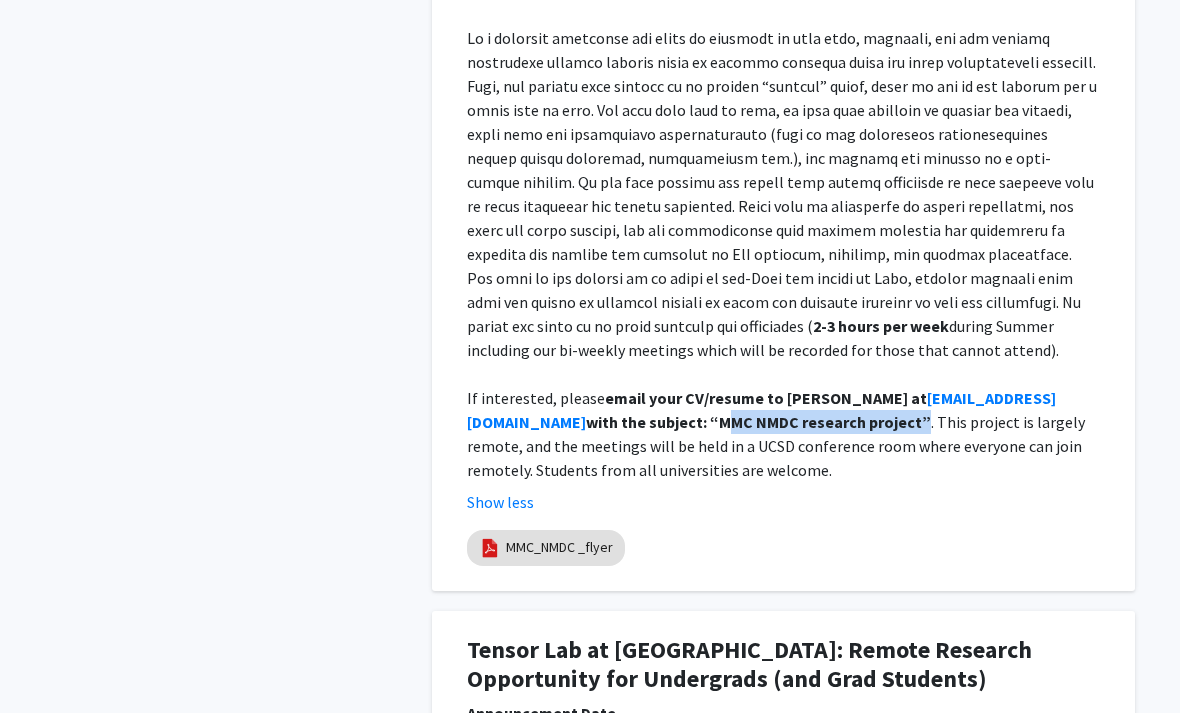 click 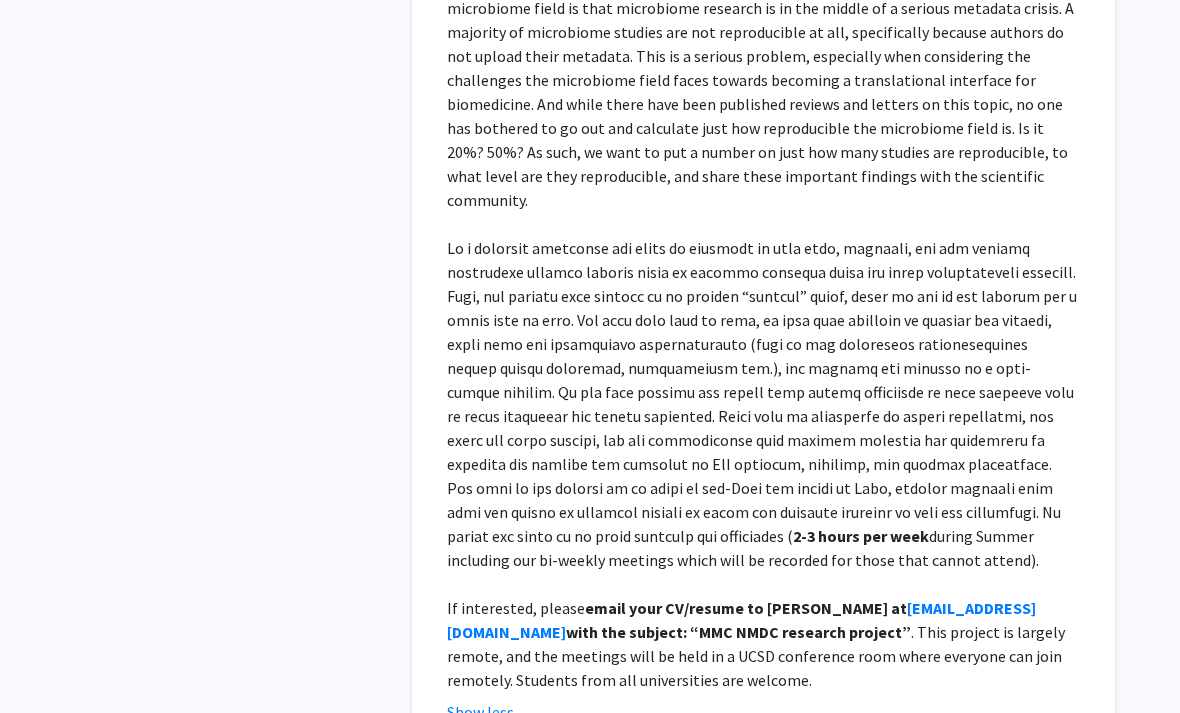 scroll, scrollTop: 937, scrollLeft: 20, axis: both 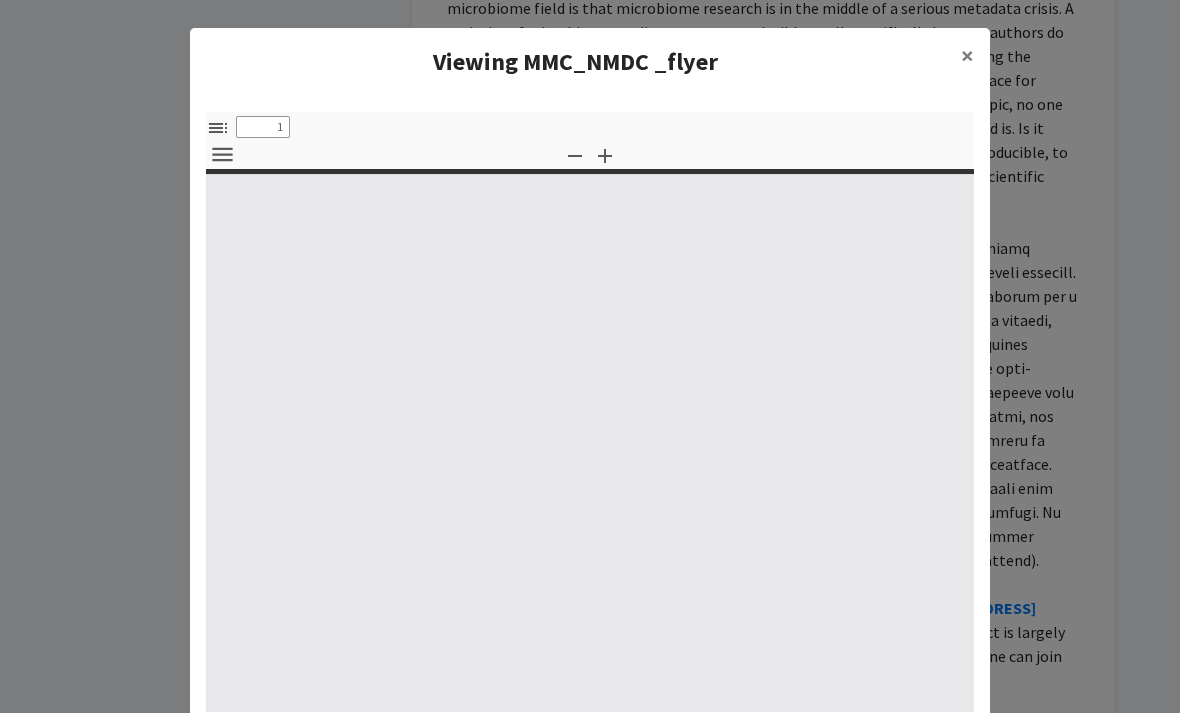 select on "custom" 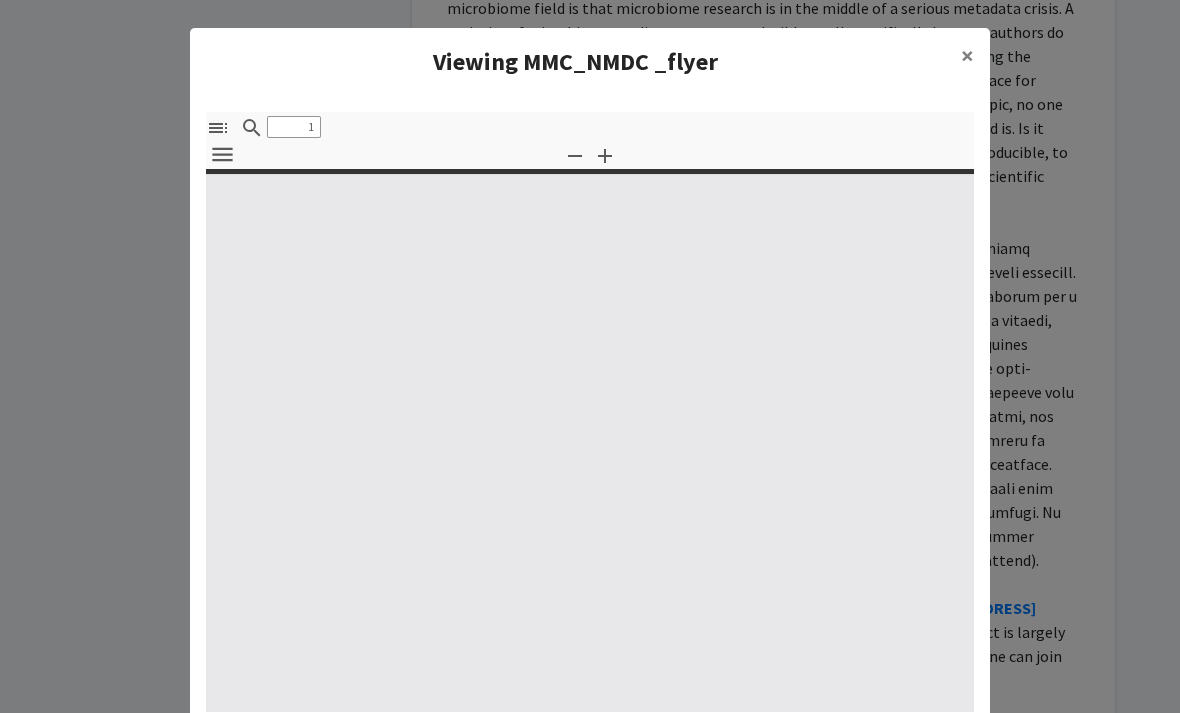 type on "0" 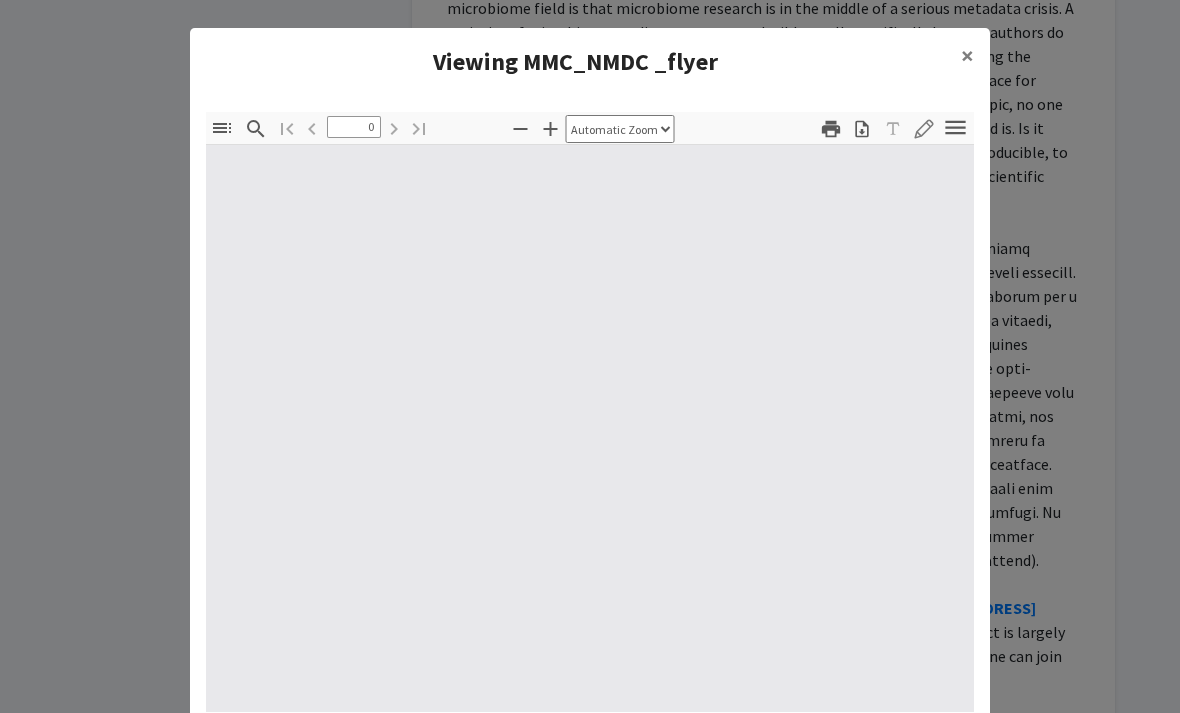 select on "custom" 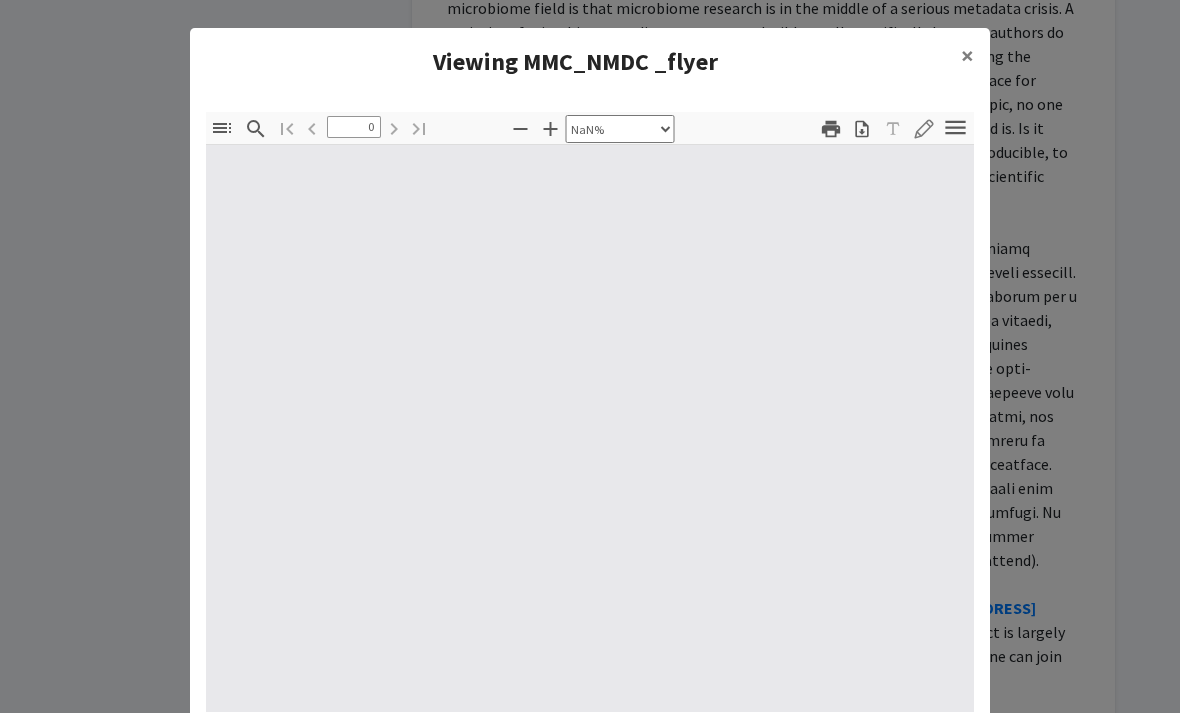 type on "1" 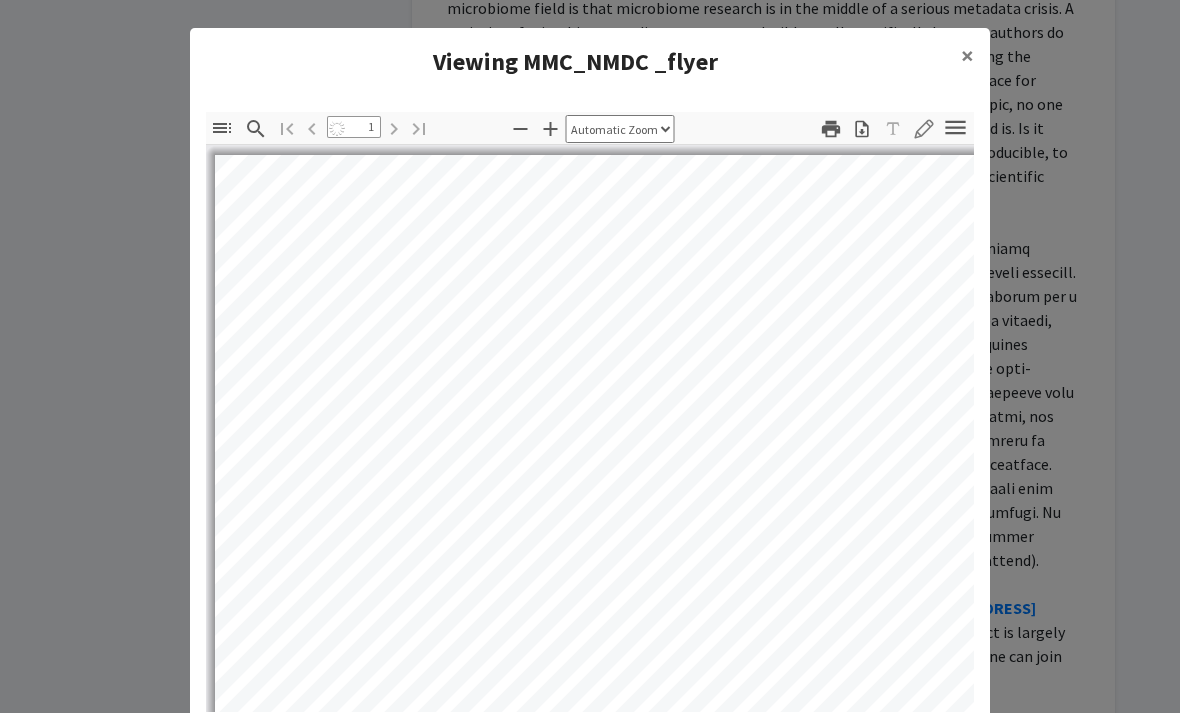 select on "auto" 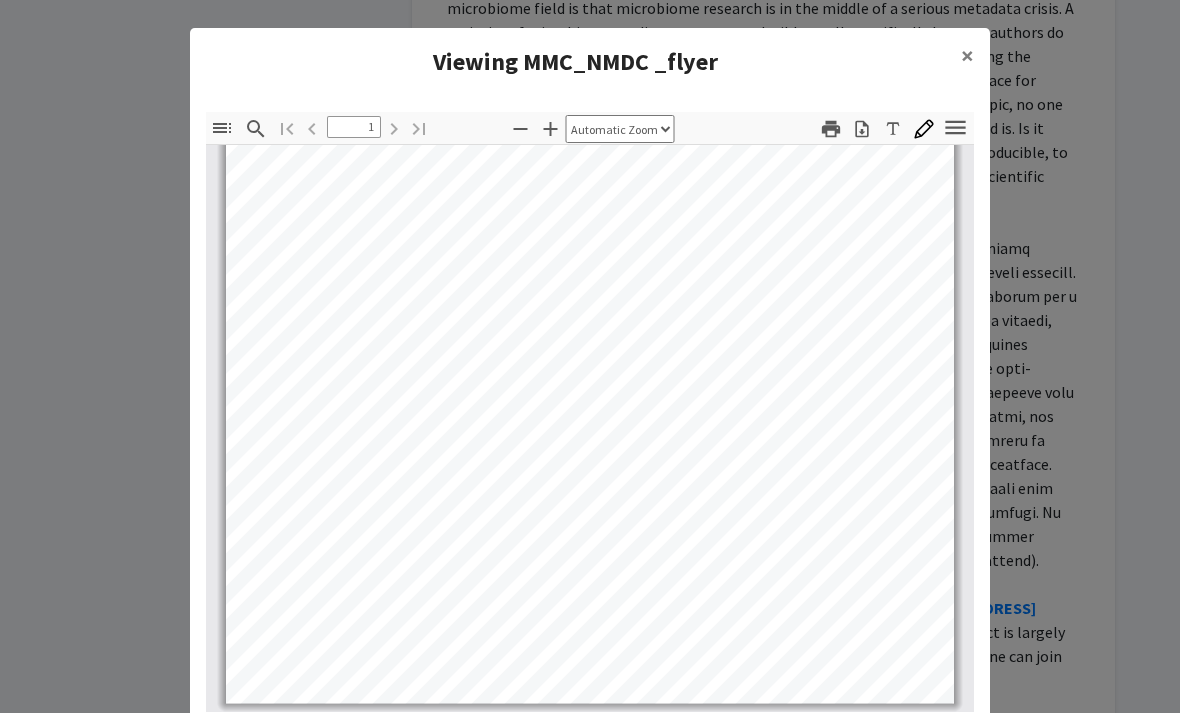 scroll, scrollTop: 394, scrollLeft: 0, axis: vertical 